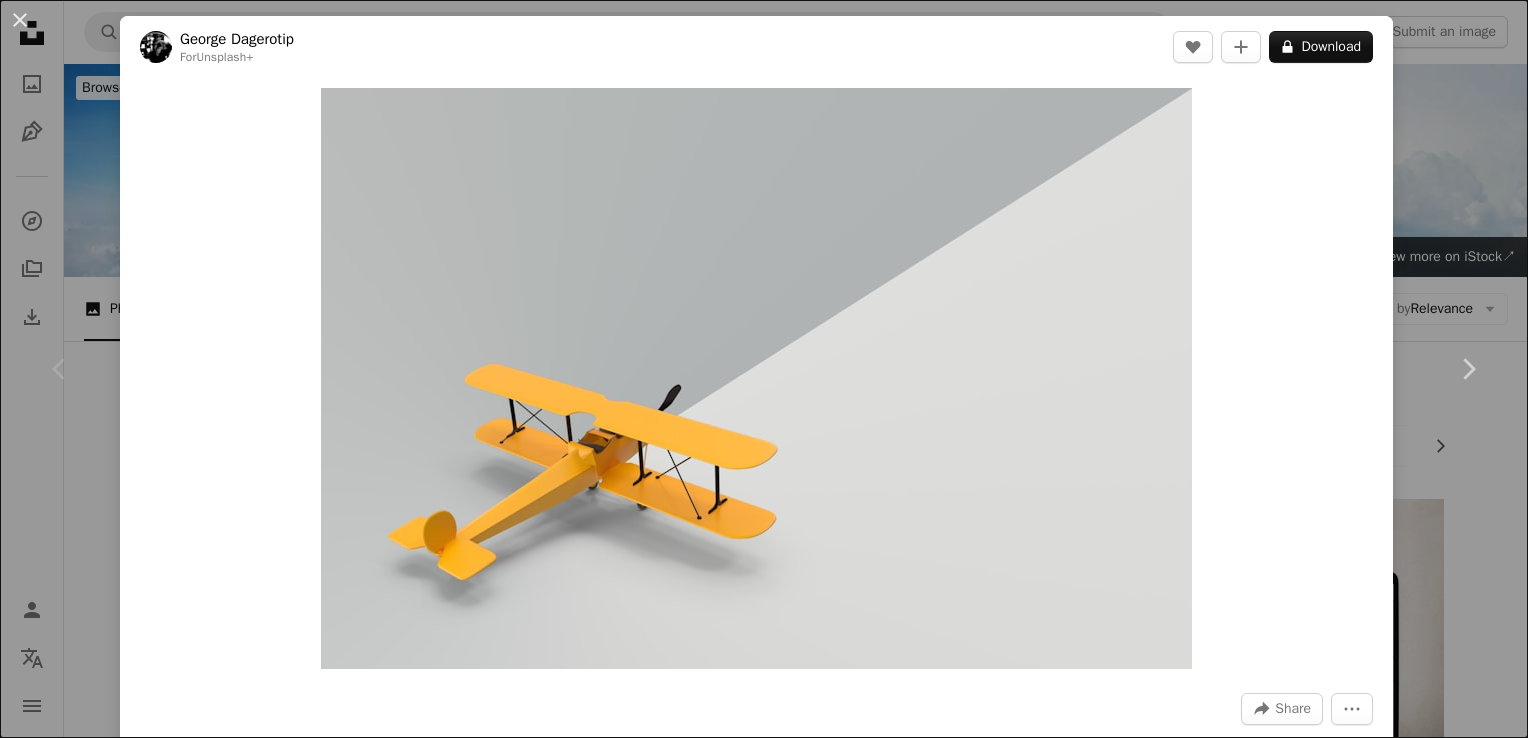 scroll, scrollTop: 316, scrollLeft: 0, axis: vertical 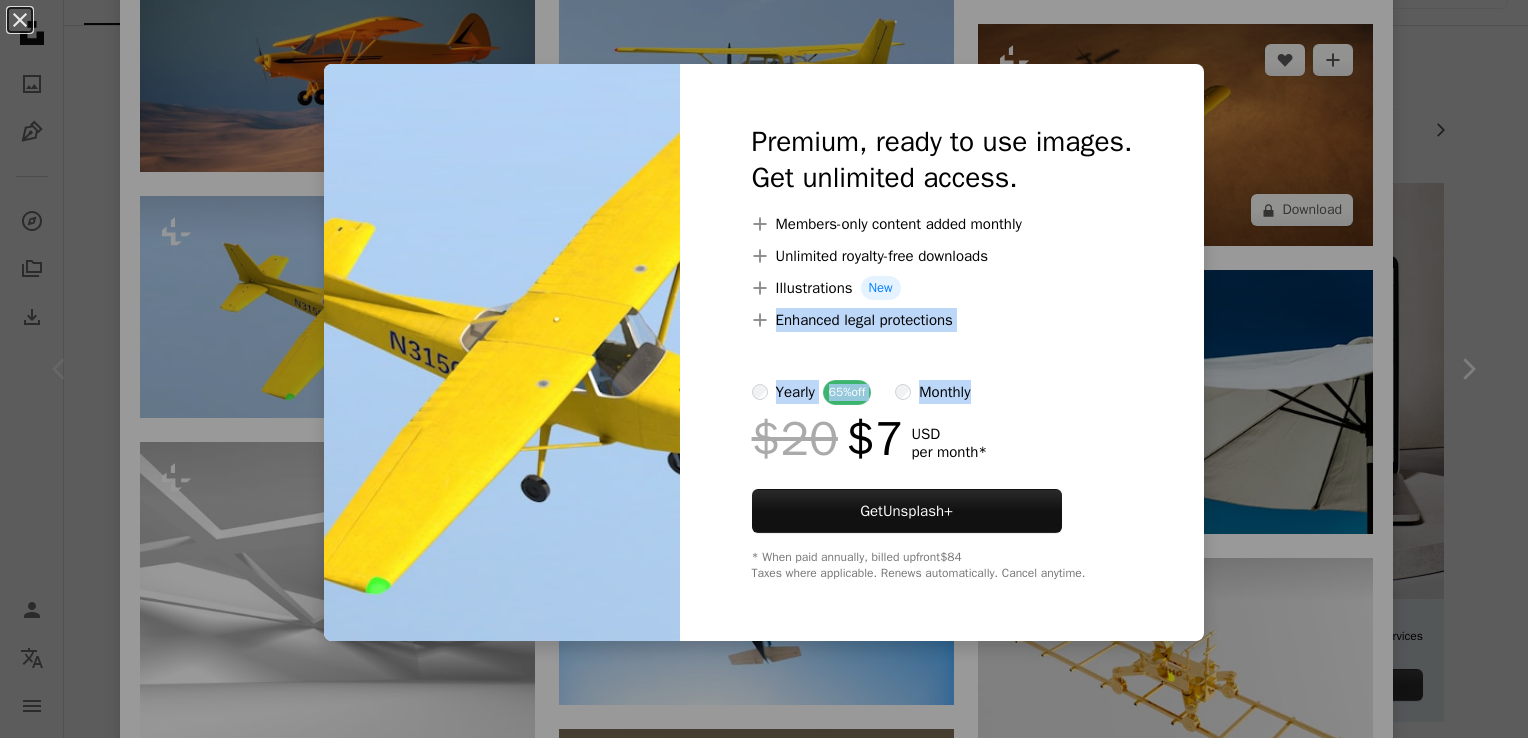 drag, startPoint x: 1508, startPoint y: 410, endPoint x: 1345, endPoint y: 139, distance: 316.2436 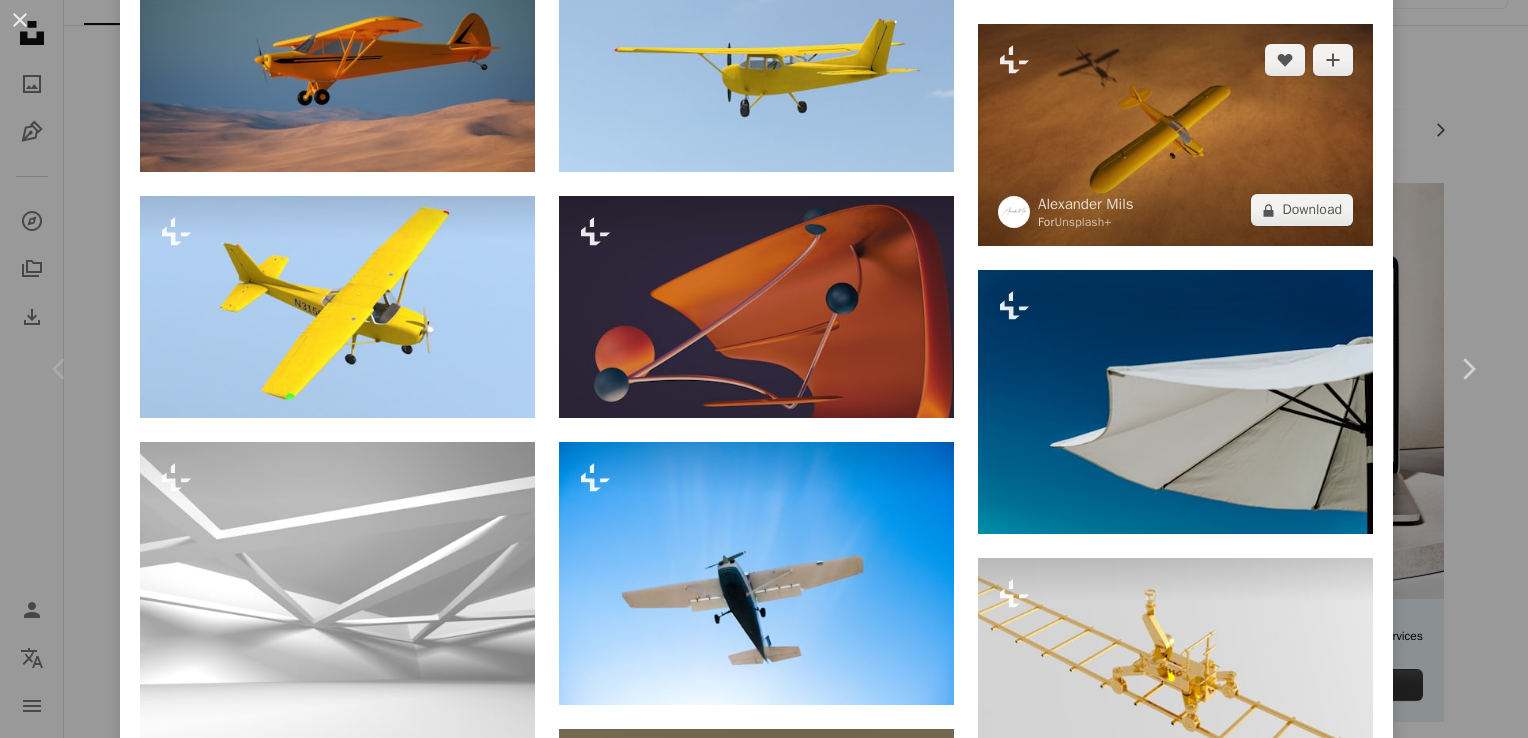 click at bounding box center [1175, 135] 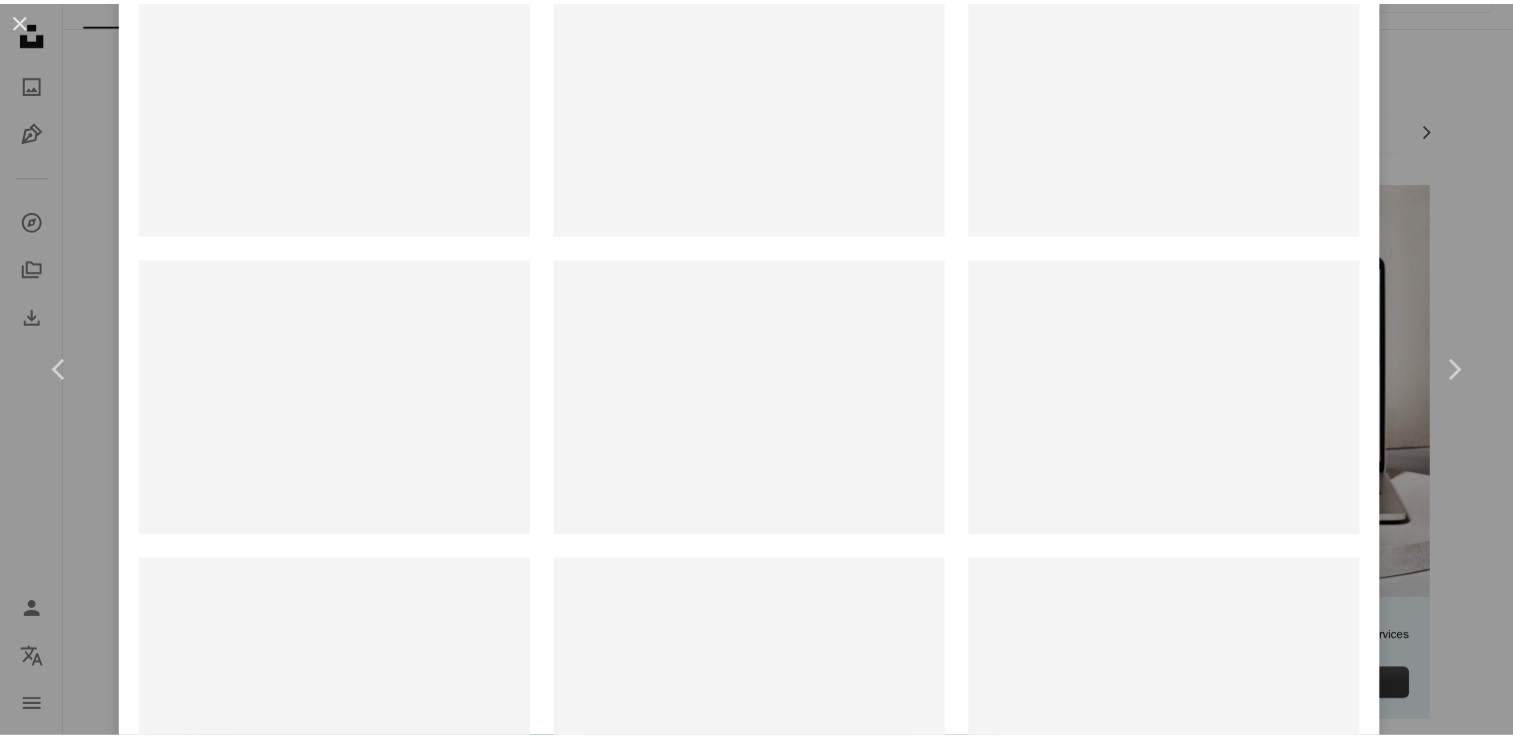 scroll, scrollTop: 0, scrollLeft: 0, axis: both 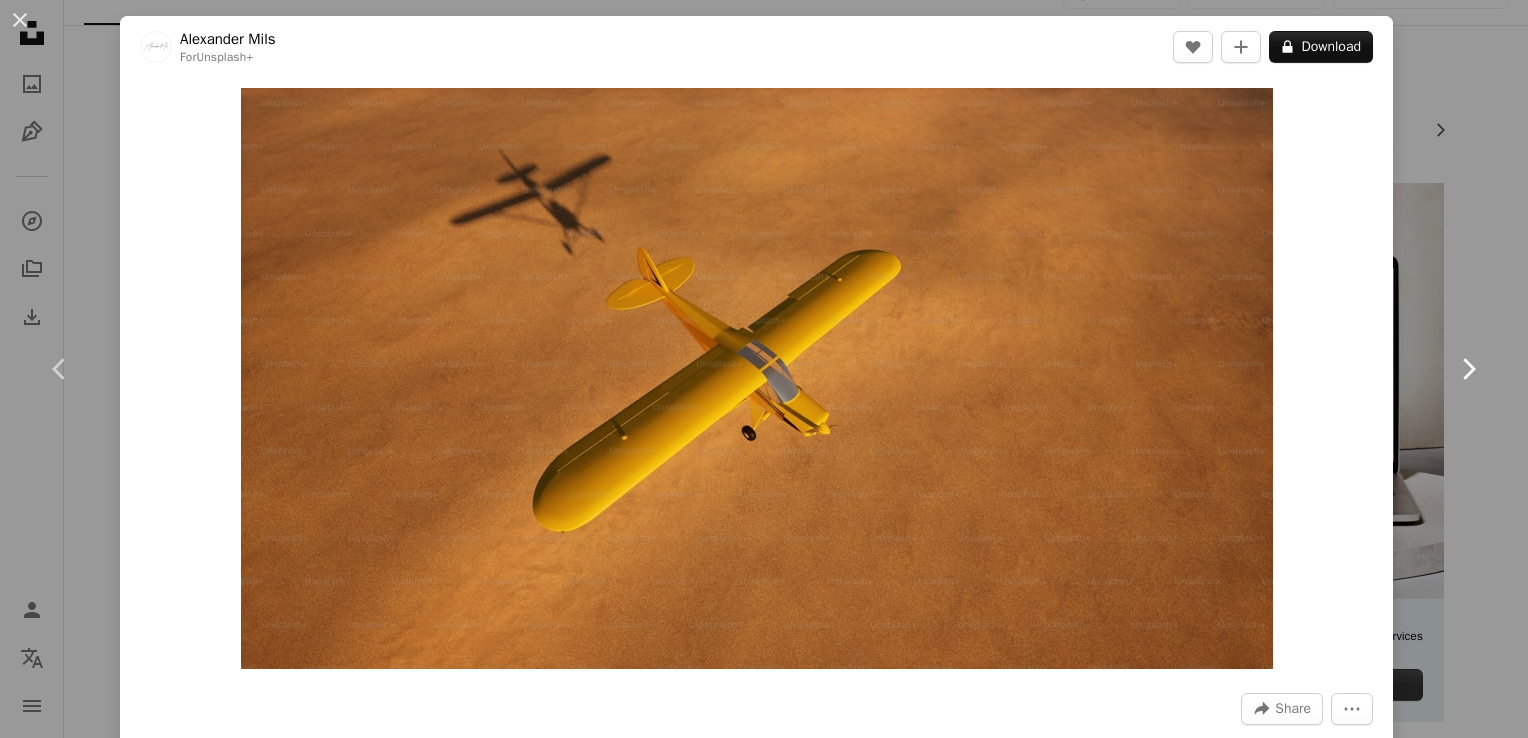 click on "Chevron right" 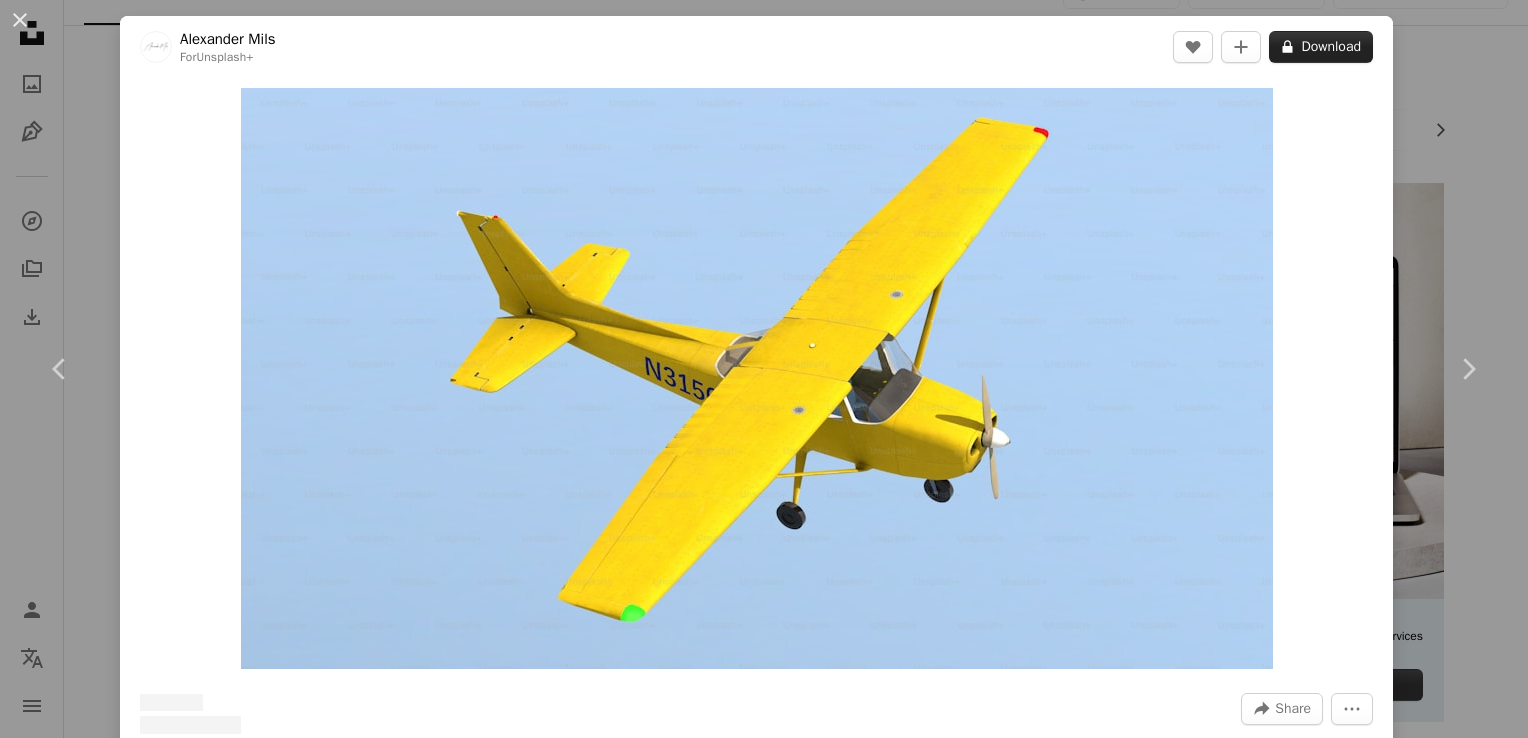 click on "A lock Download" at bounding box center (1321, 47) 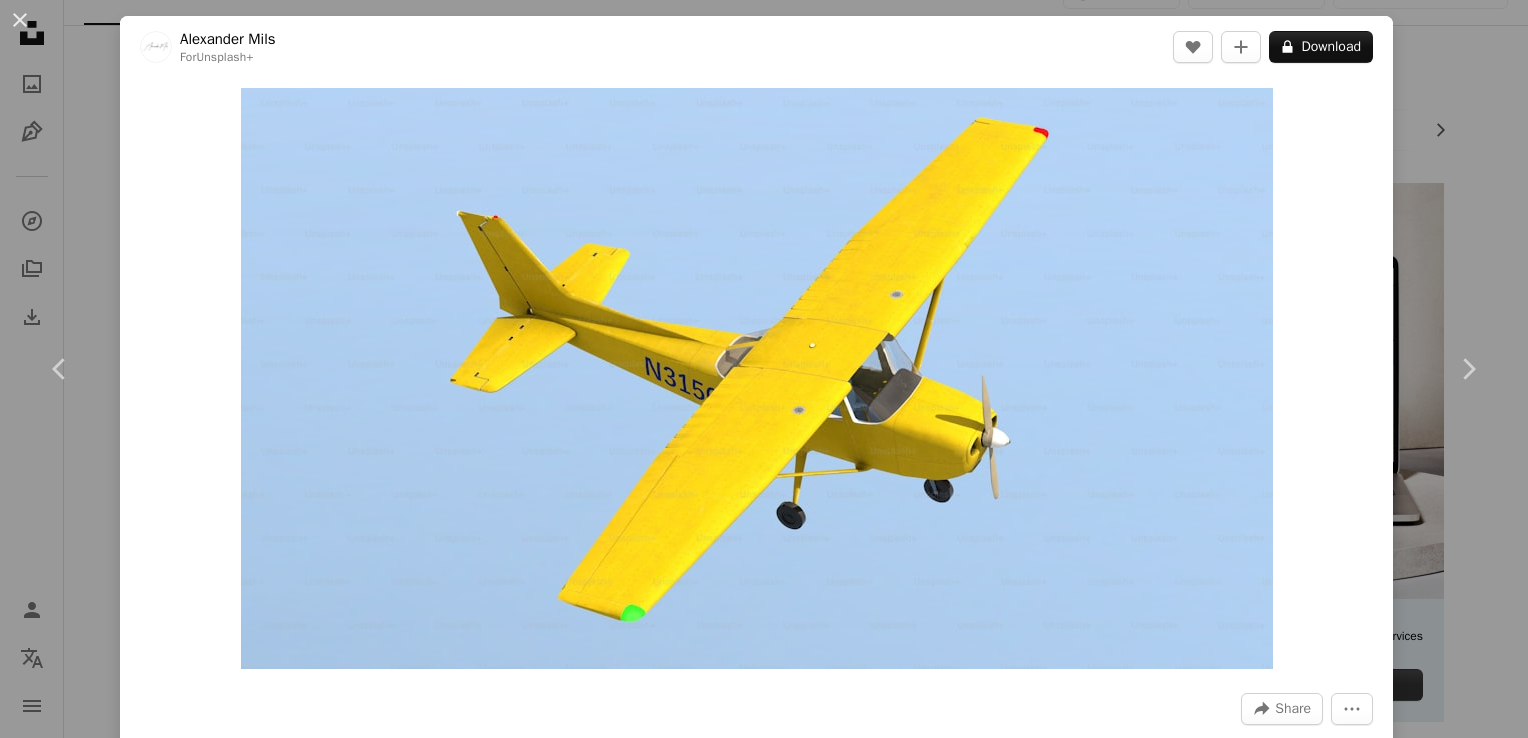 click on "An X shape" at bounding box center [20, 20] 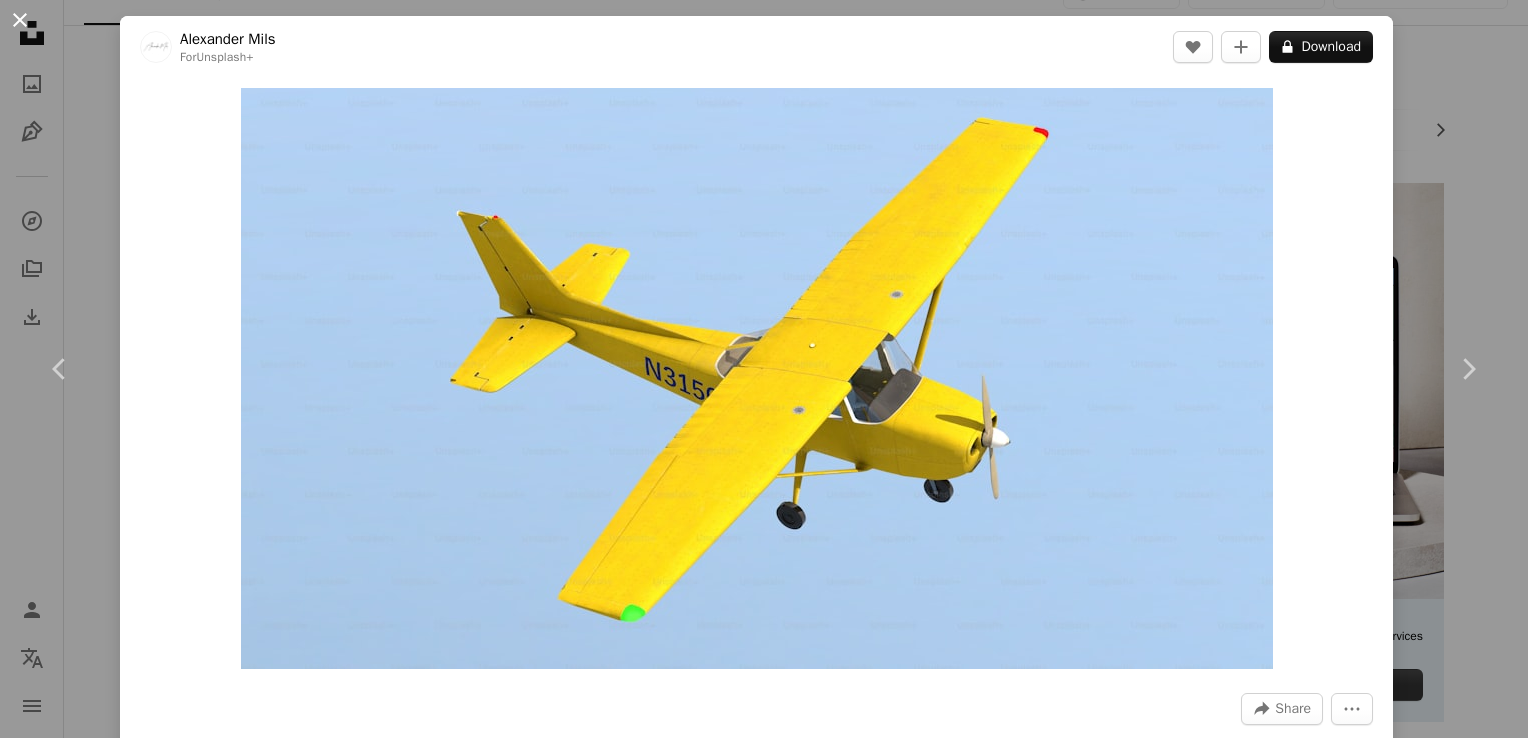 click on "An X shape" at bounding box center (20, 20) 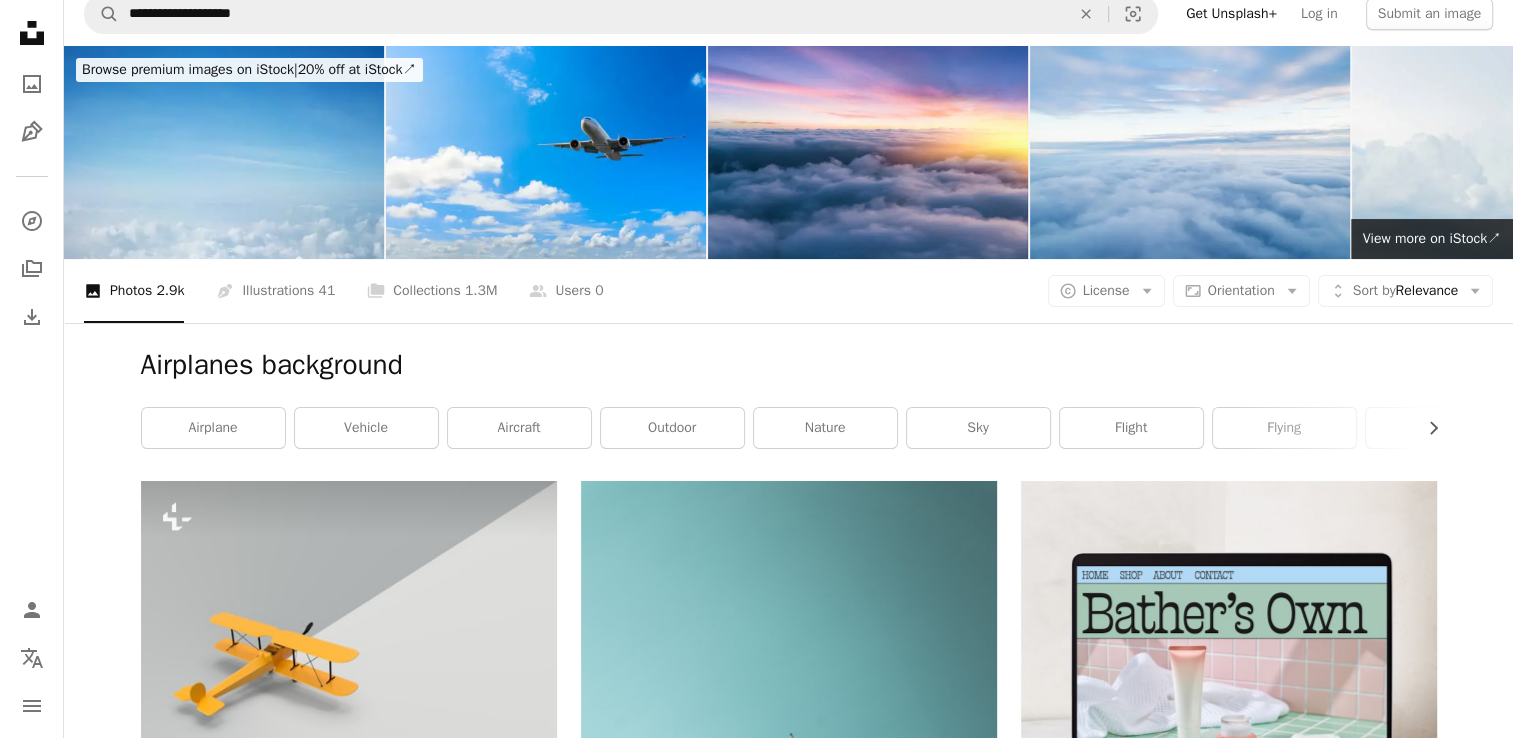 scroll, scrollTop: 0, scrollLeft: 0, axis: both 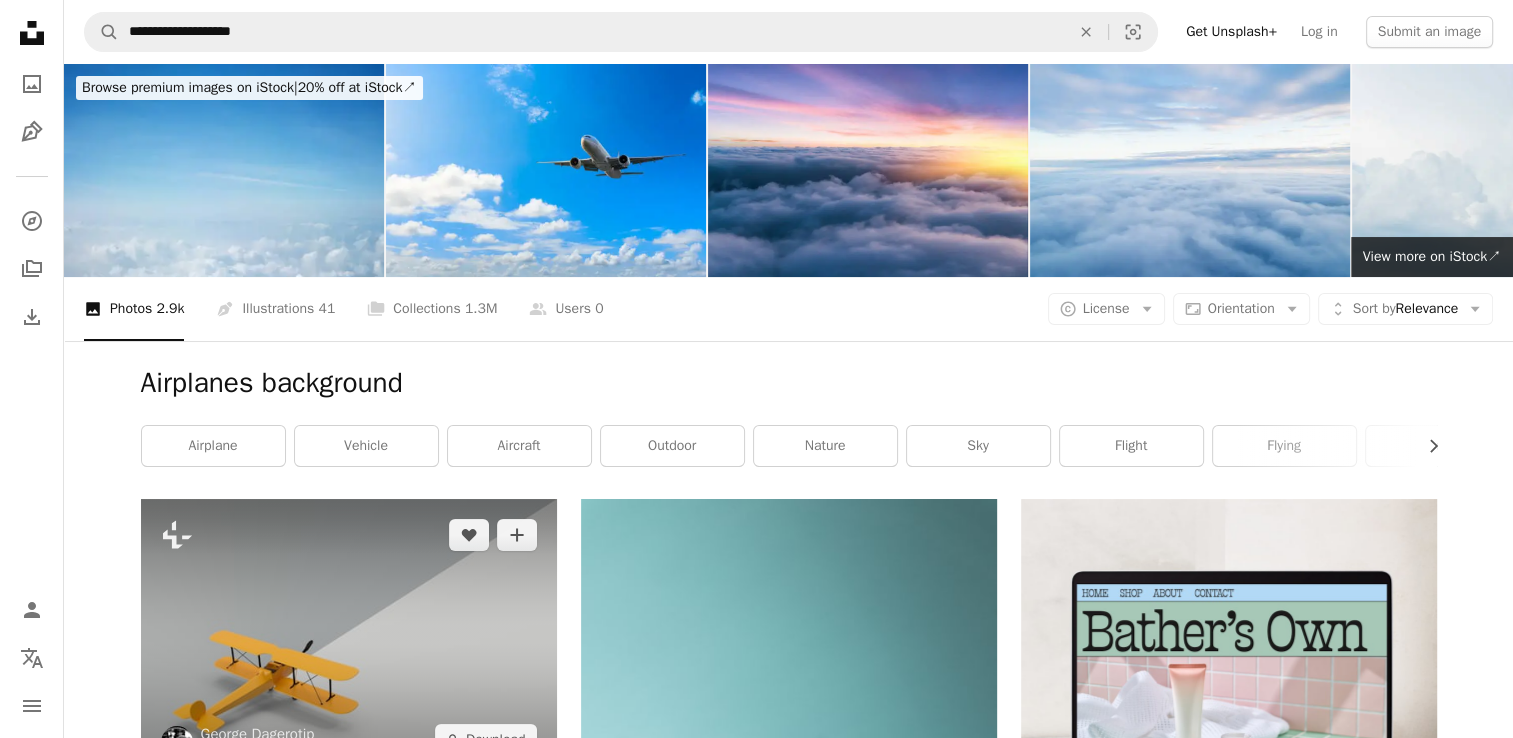 click at bounding box center [349, 637] 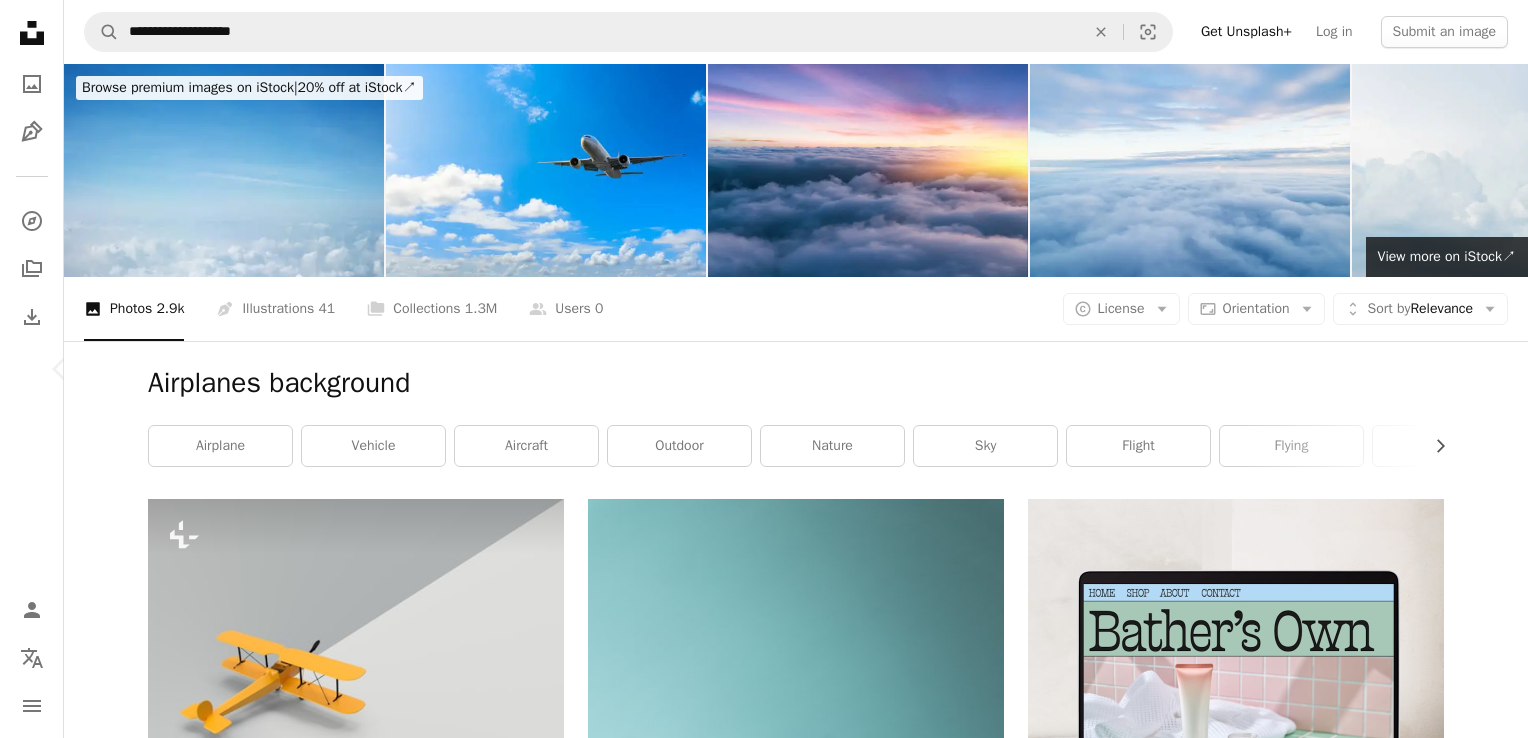 click on "Chevron right" 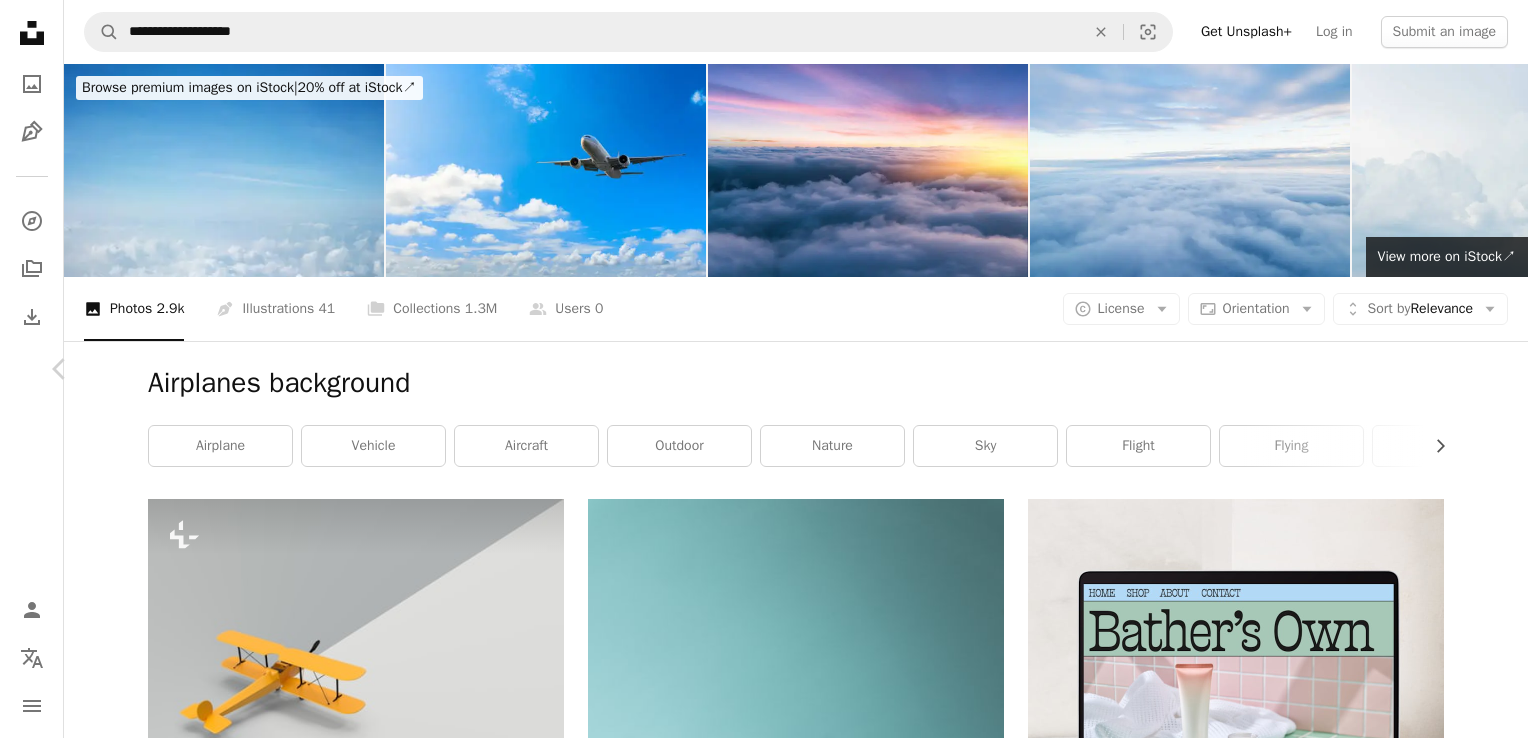 click on "Chevron right" 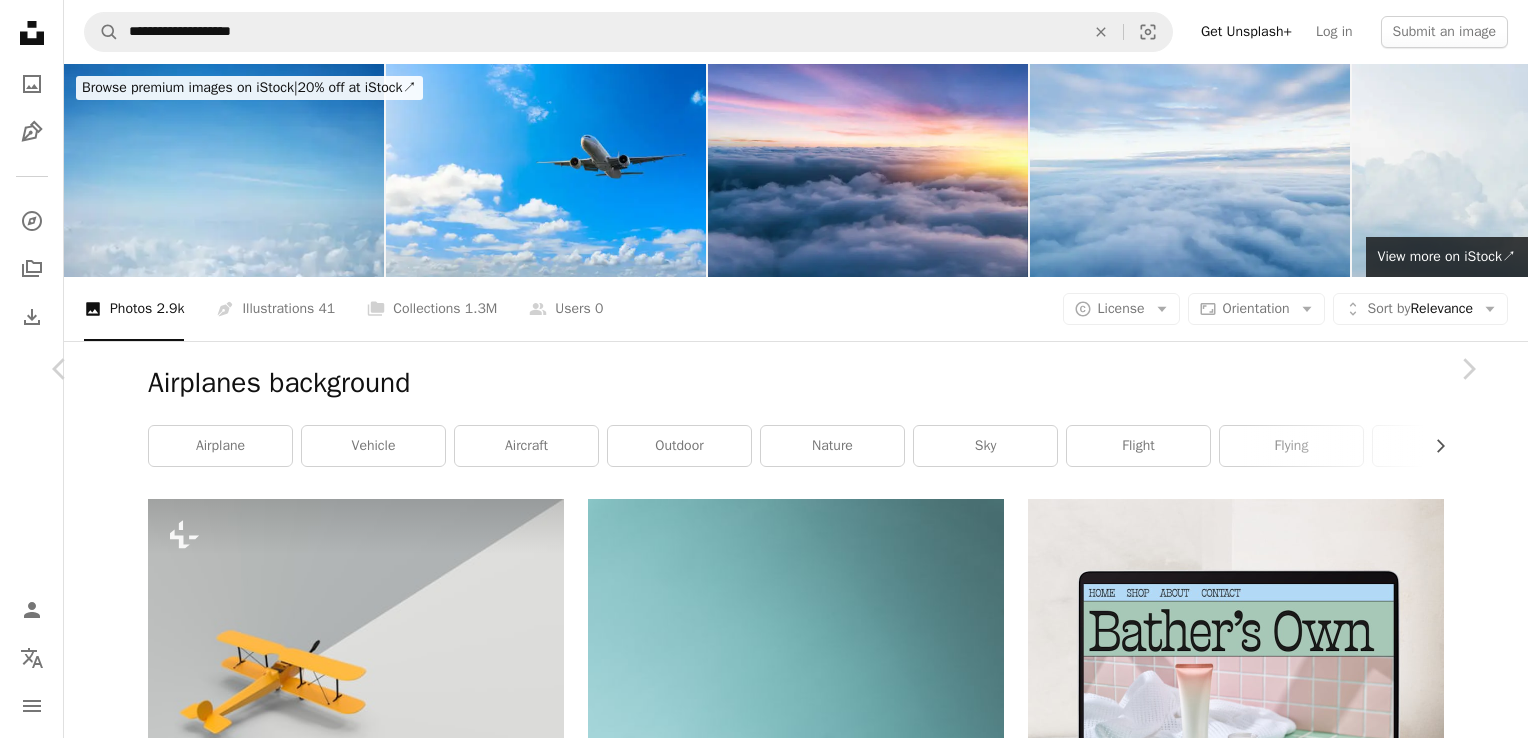 click on "An X shape" at bounding box center (20, 20) 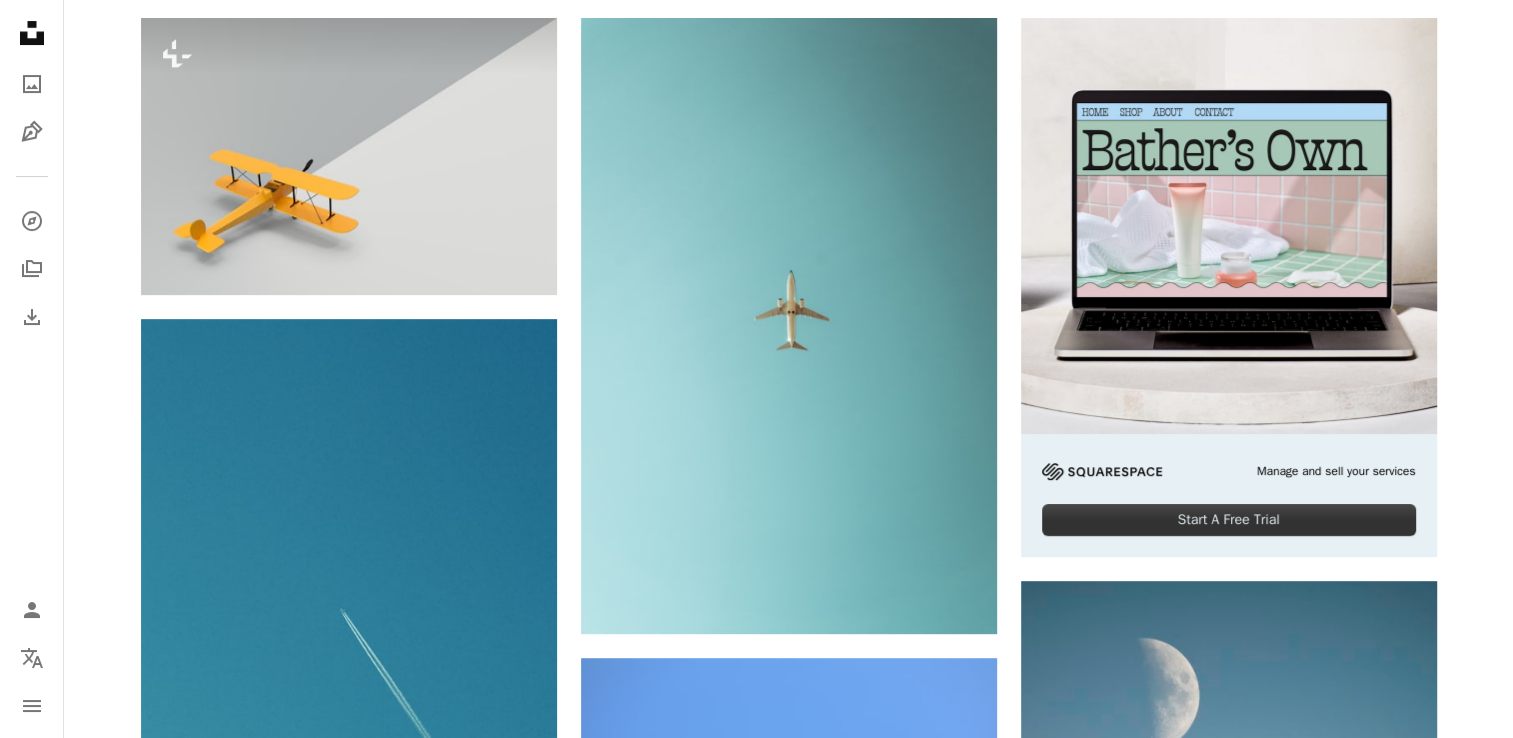 scroll, scrollTop: 420, scrollLeft: 0, axis: vertical 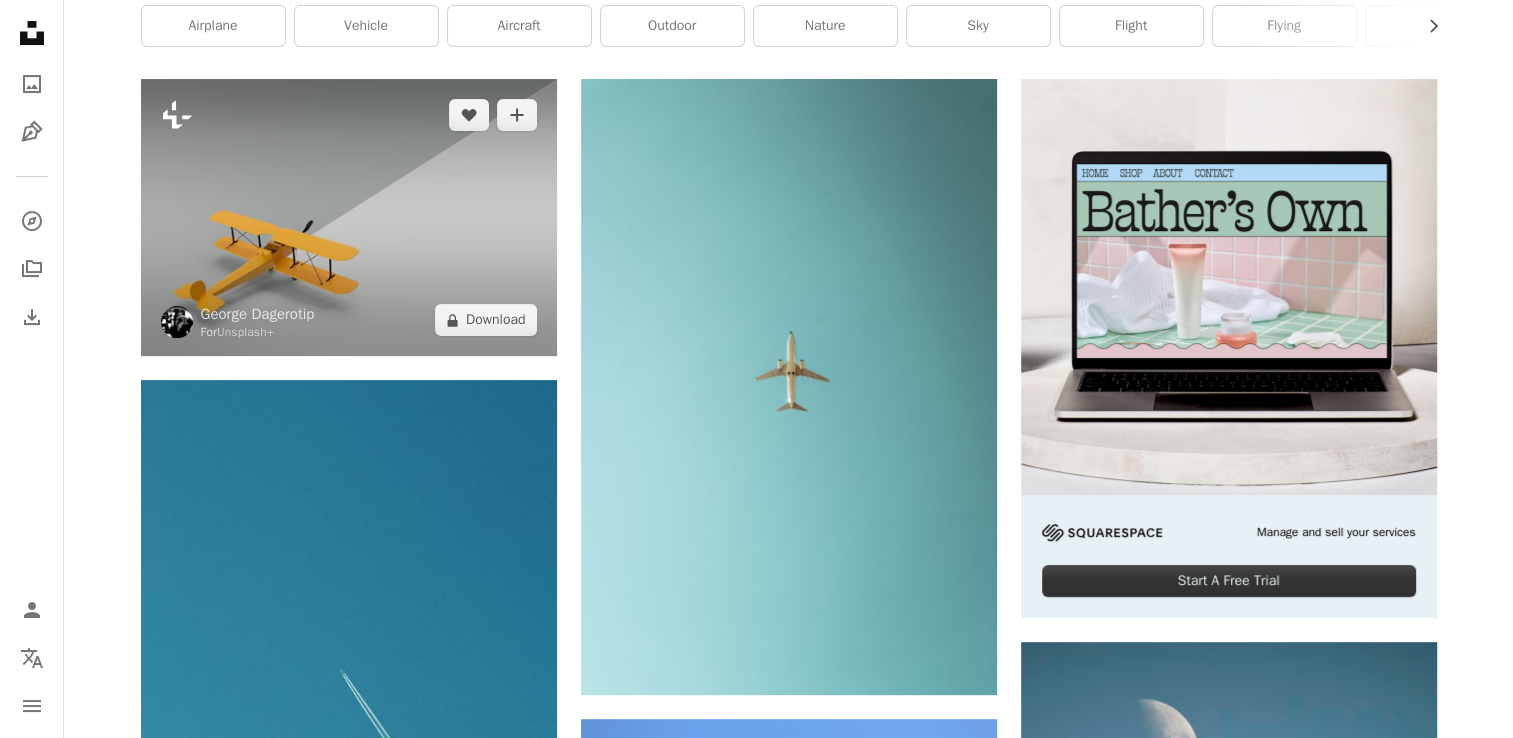 click 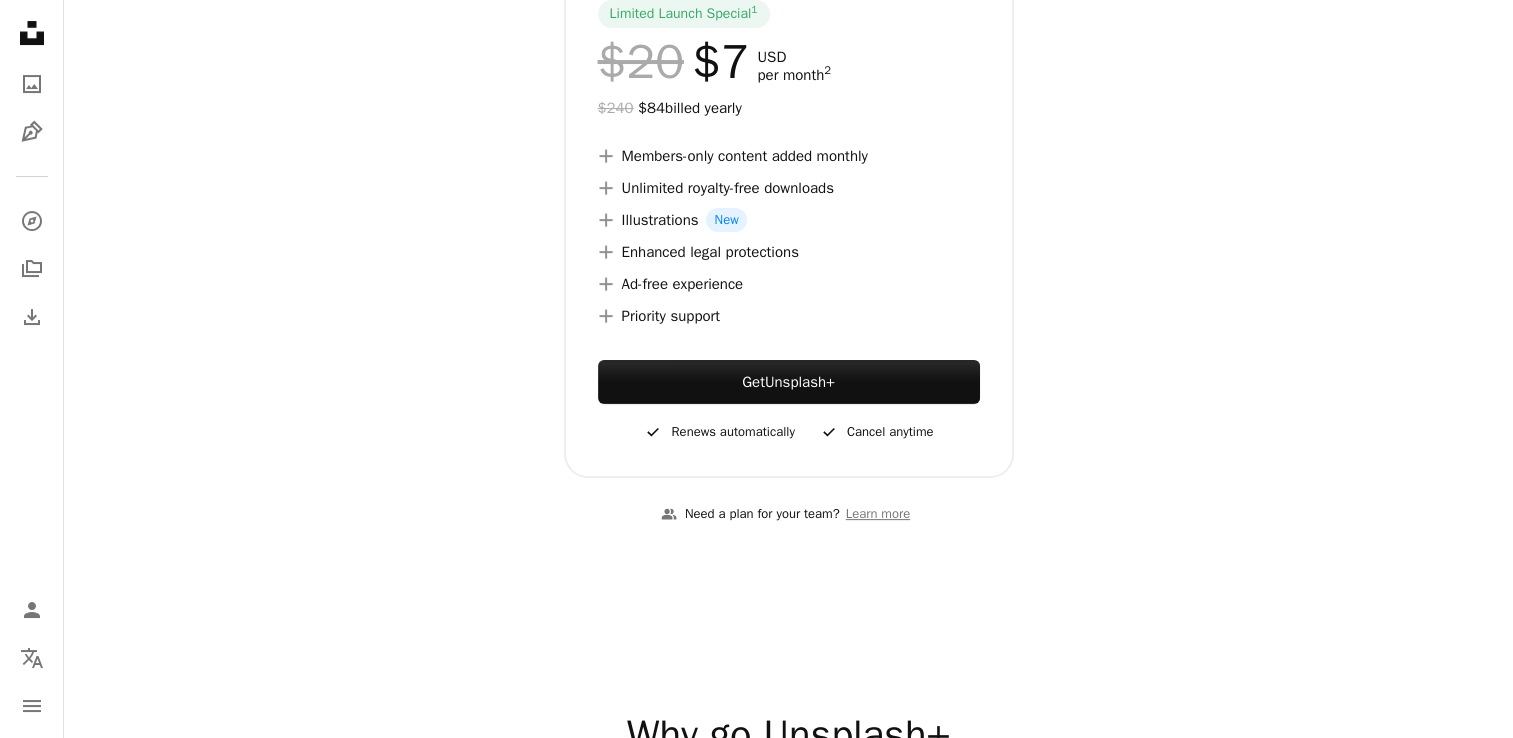 scroll, scrollTop: 0, scrollLeft: 0, axis: both 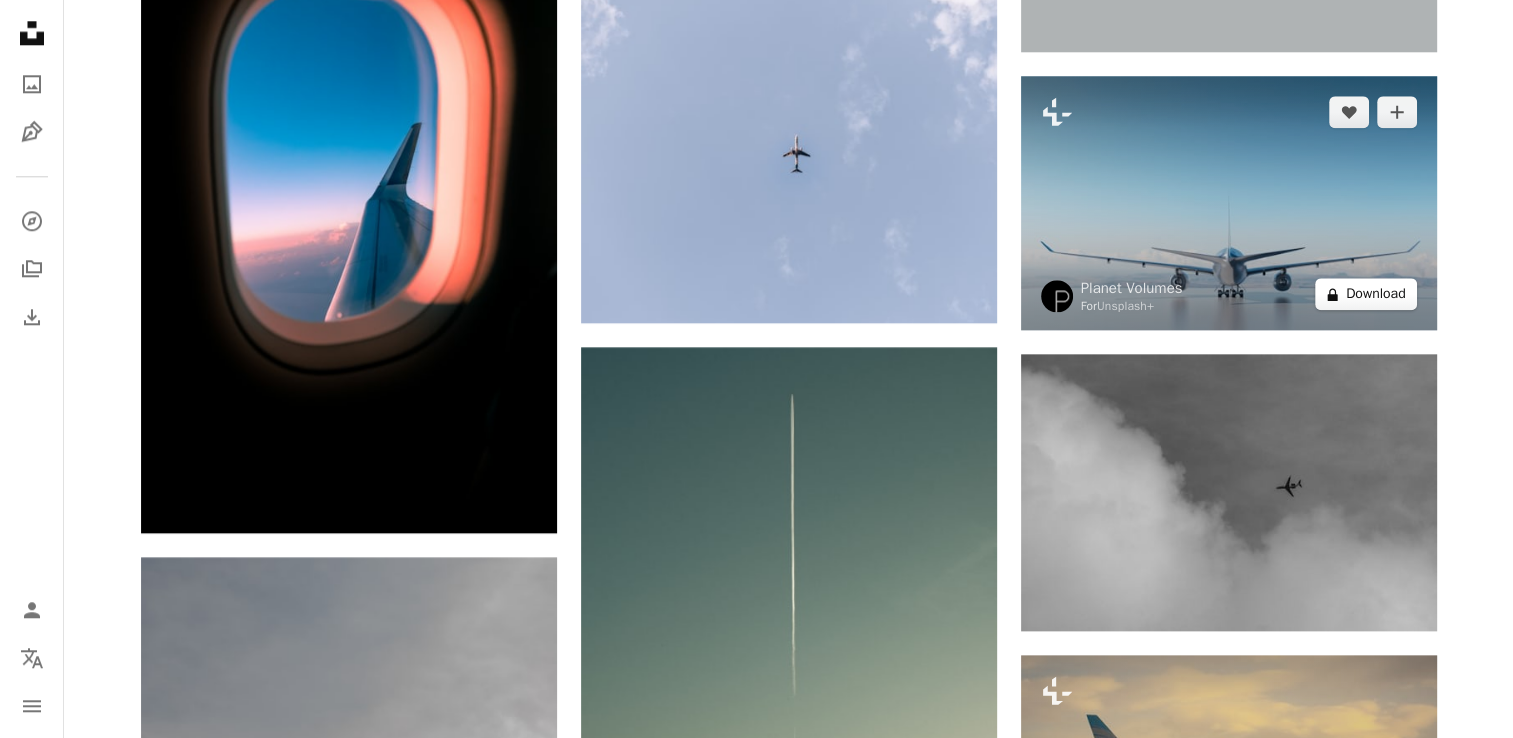 click on "A lock Download" at bounding box center [1366, 294] 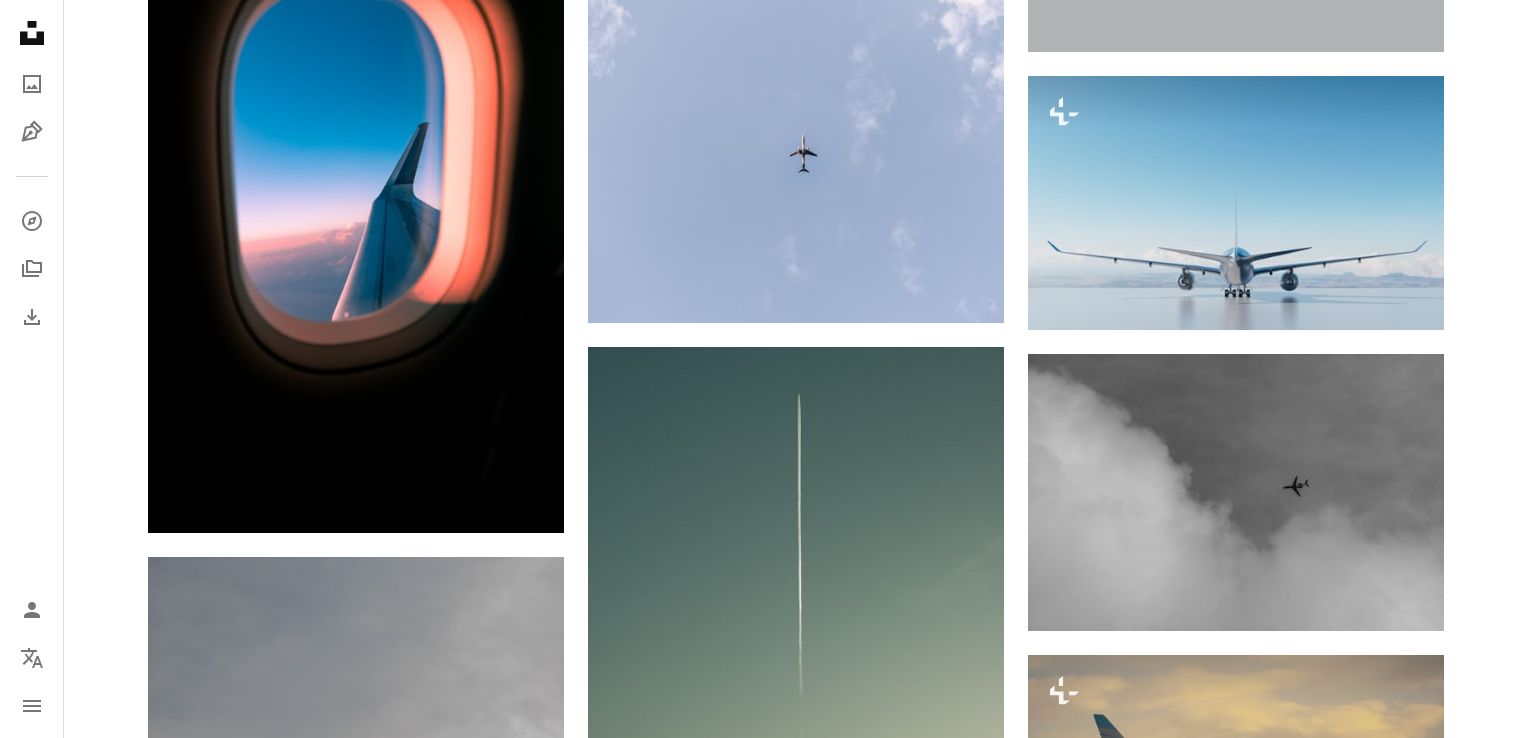 click on "An X shape Premium, ready to use images. Get unlimited access. A plus sign Members-only content added monthly A plus sign Unlimited royalty-free downloads A plus sign Illustrations  New A plus sign Enhanced legal protections yearly 65%  off monthly $20   $7 USD per month * Get  Unsplash+ * When paid annually, billed upfront  $84 Taxes where applicable. Renews automatically. Cancel anytime." at bounding box center [764, 3463] 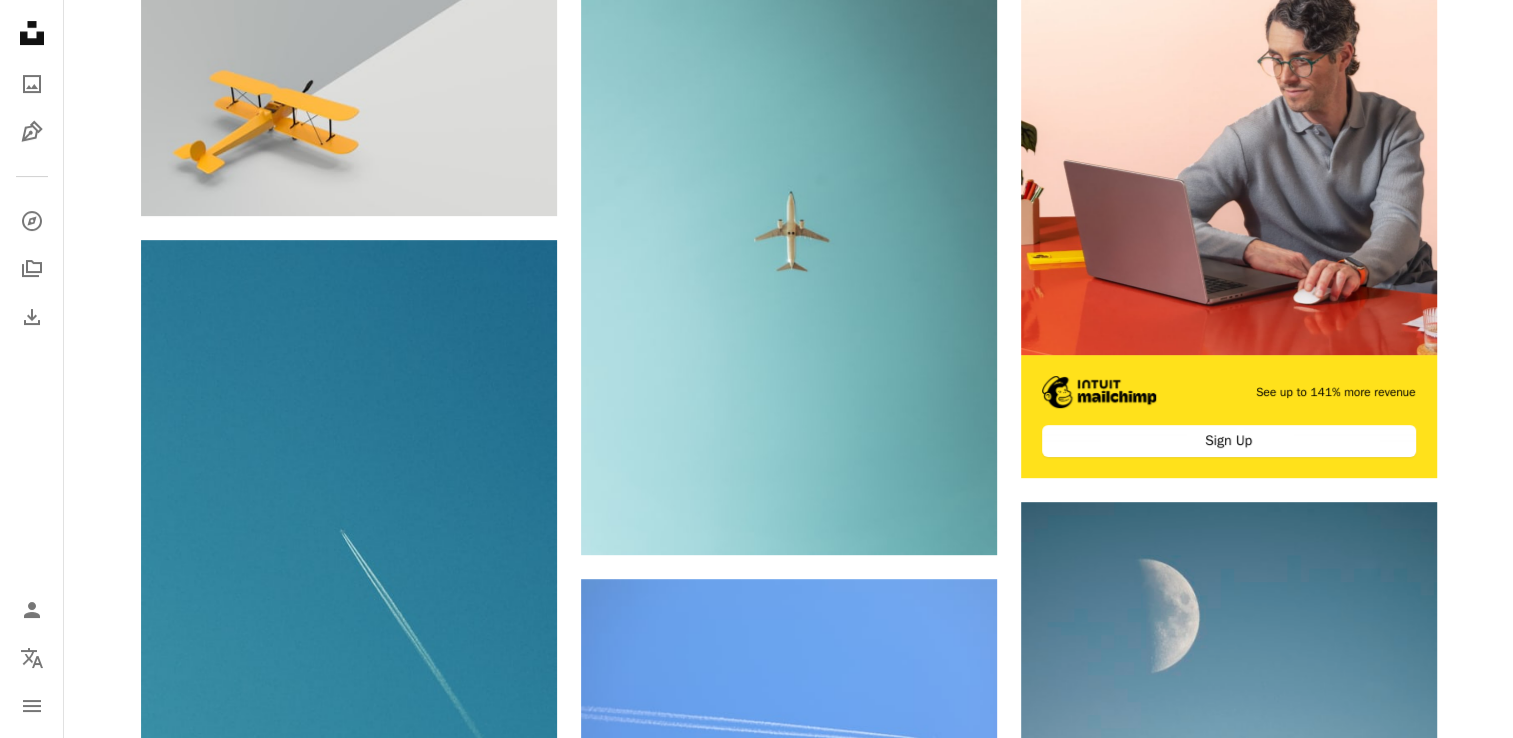 scroll, scrollTop: 0, scrollLeft: 0, axis: both 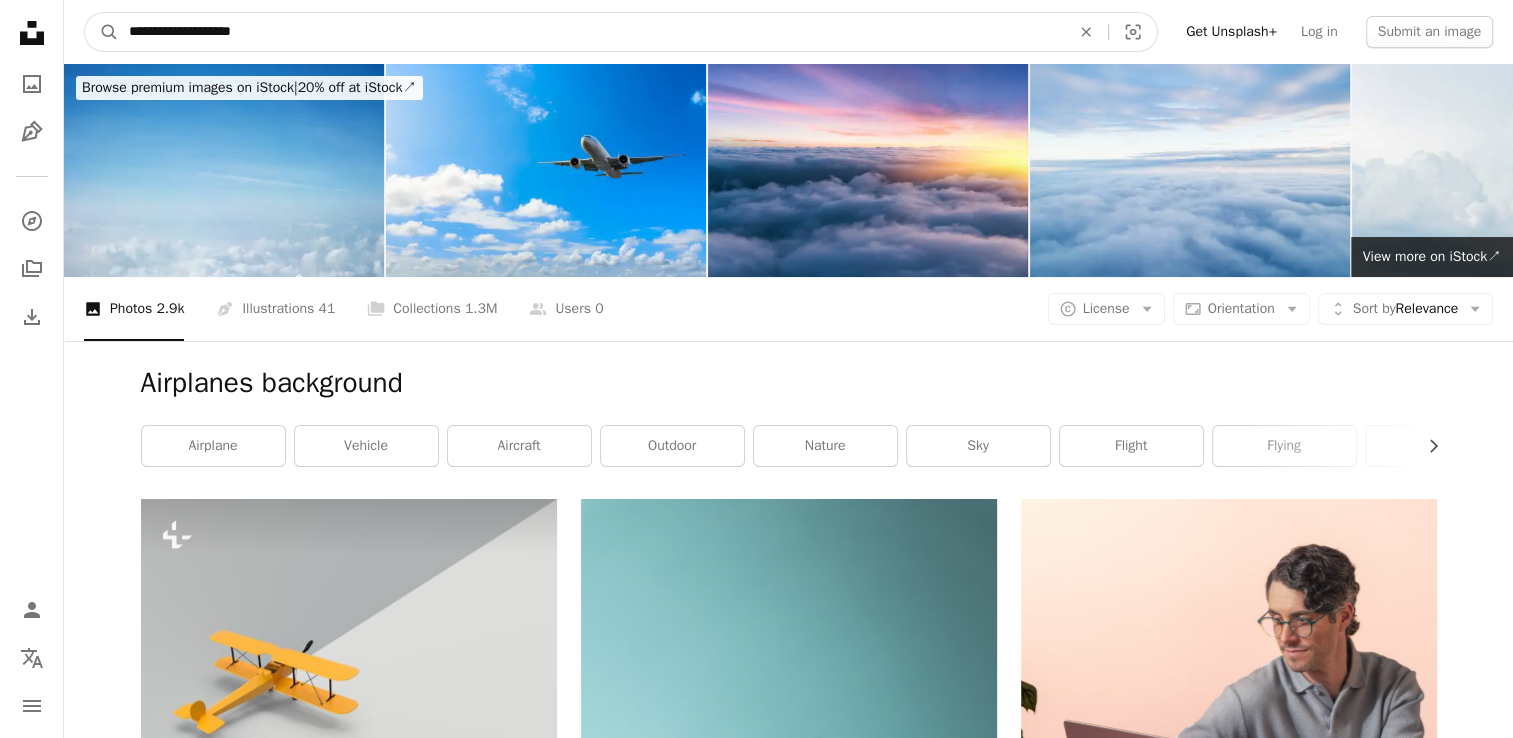 click on "**********" at bounding box center (591, 32) 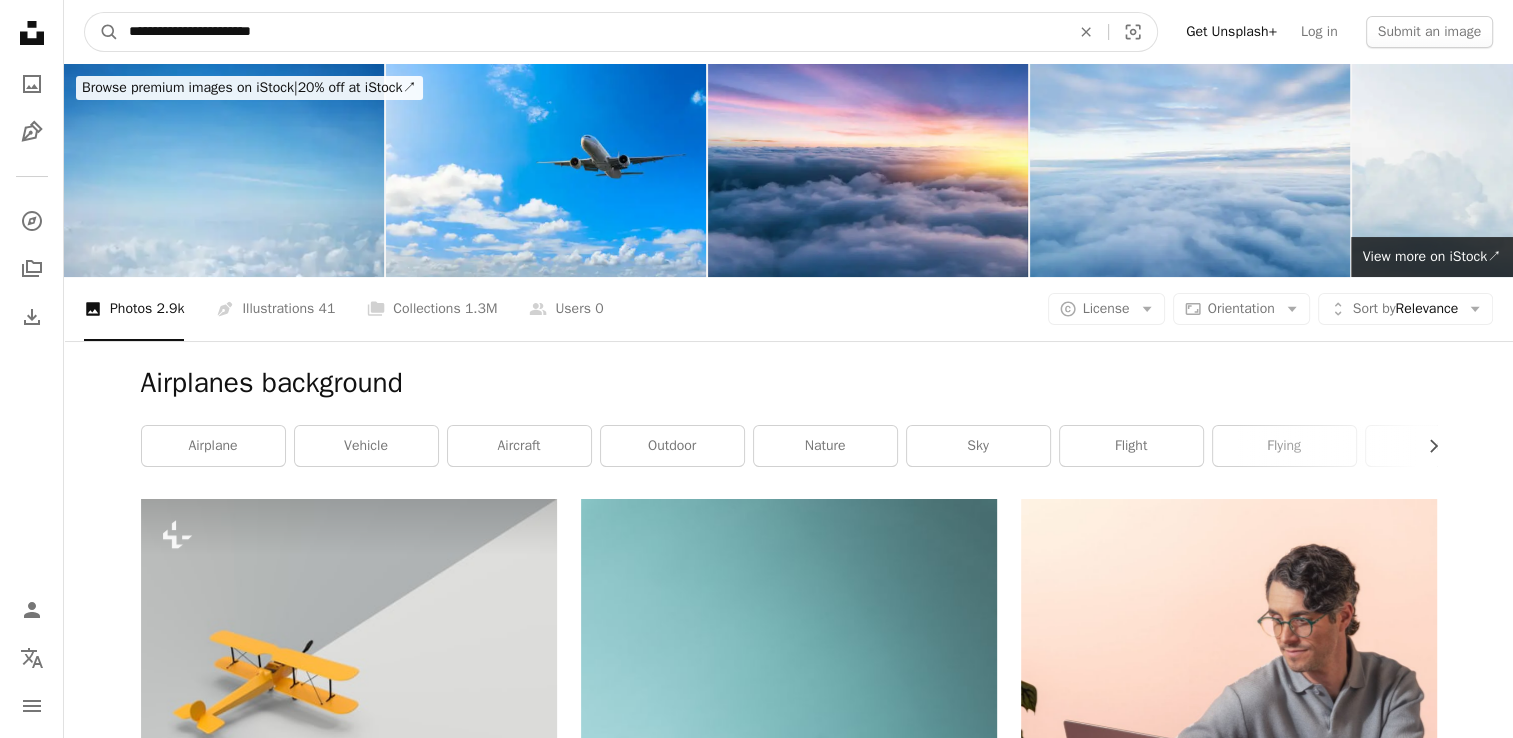 type on "**********" 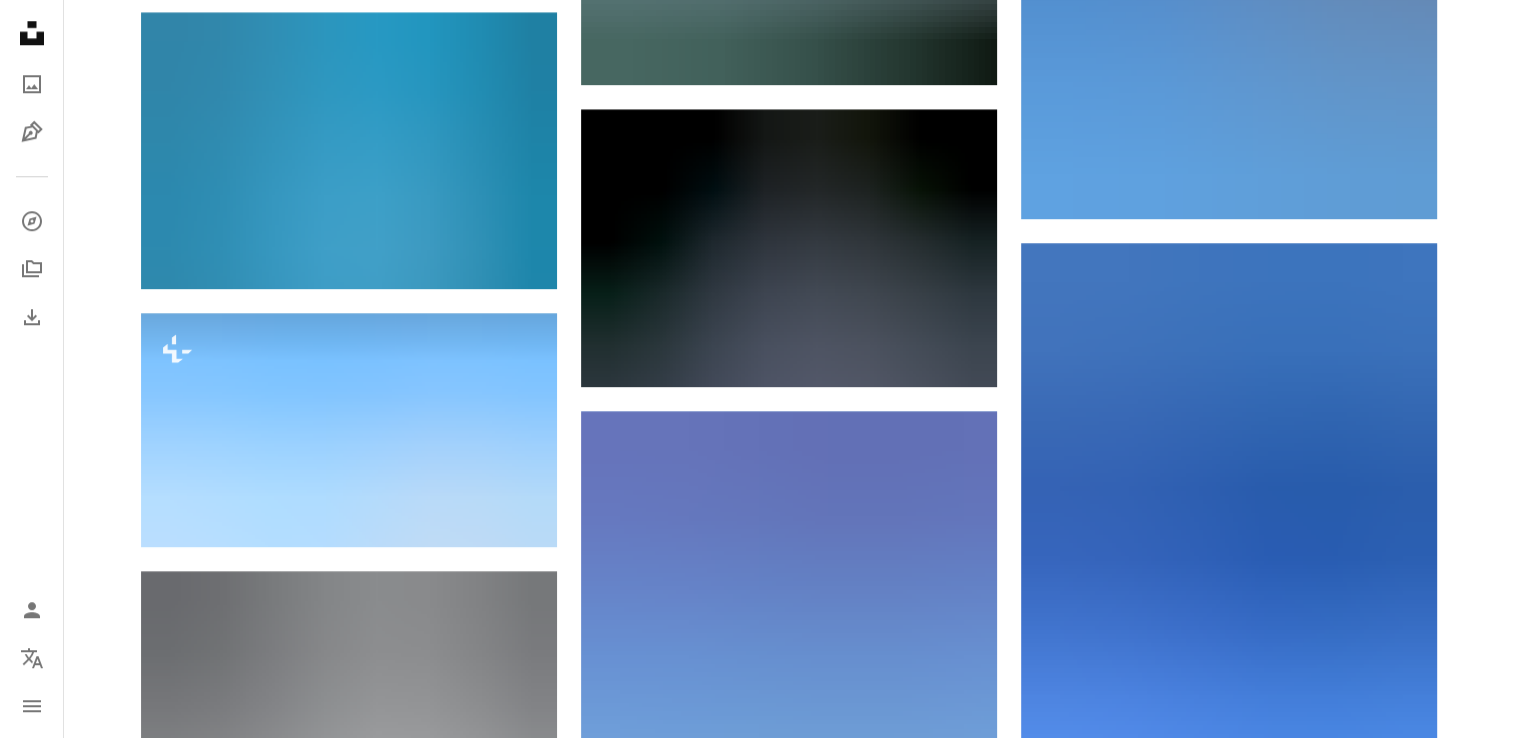 scroll, scrollTop: 1889, scrollLeft: 0, axis: vertical 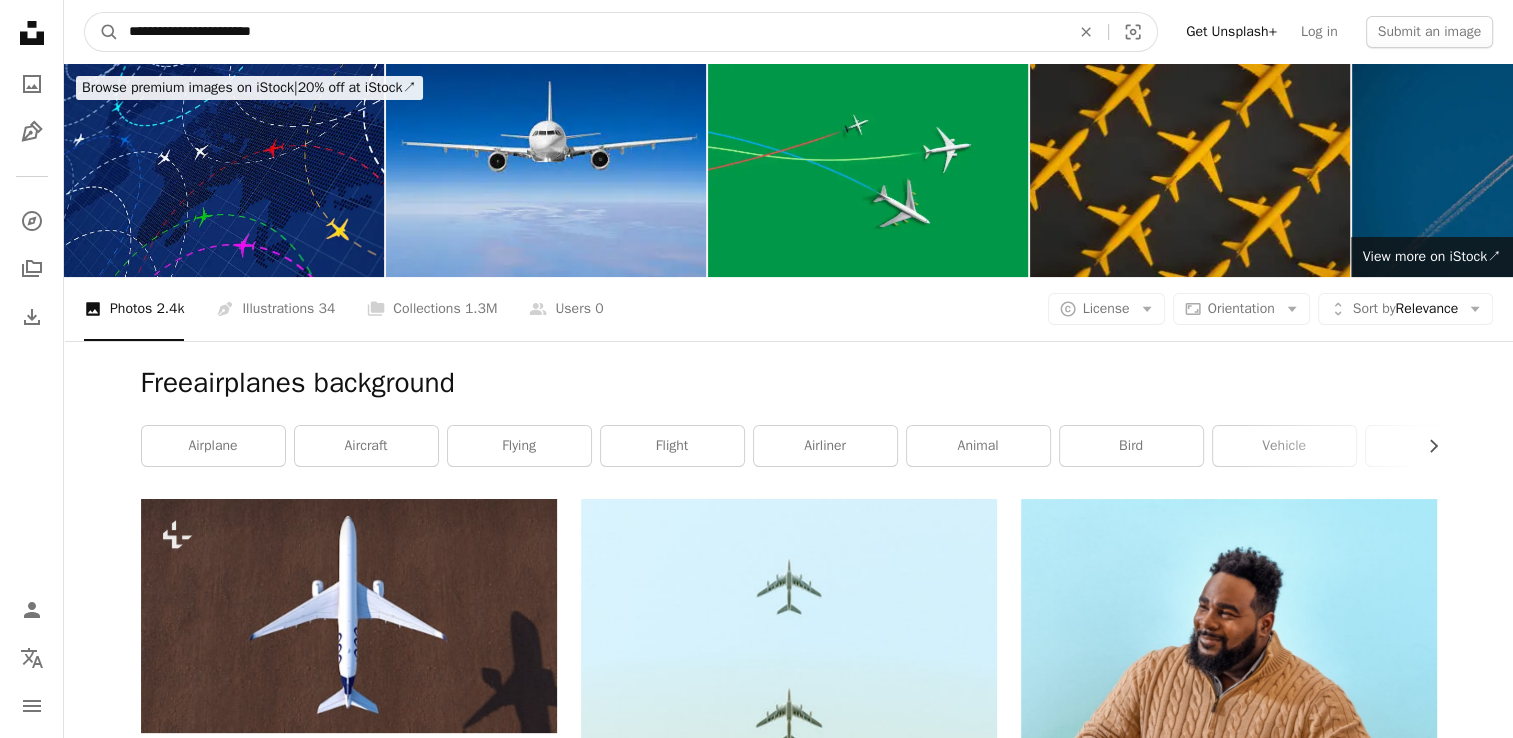 click on "**********" at bounding box center [591, 32] 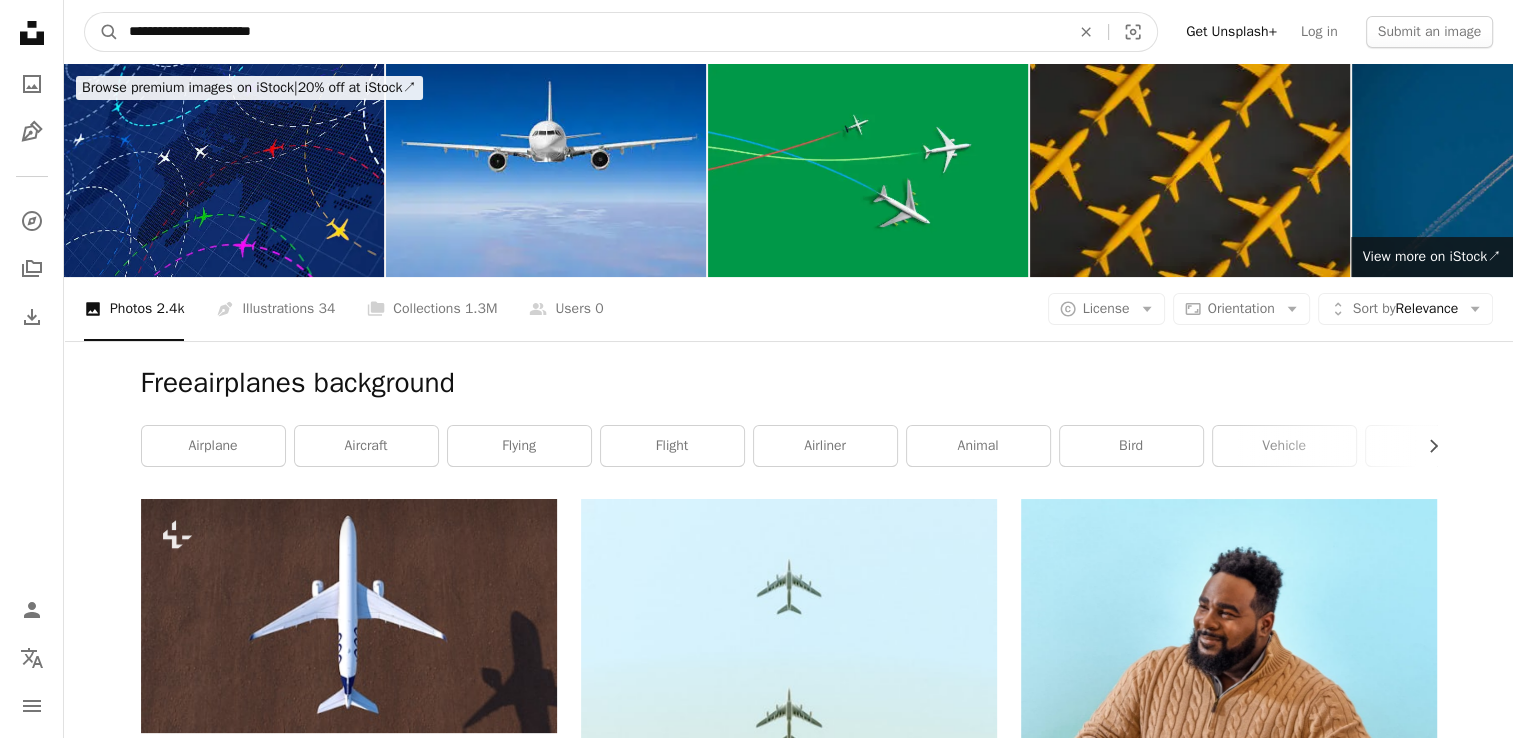 type on "**********" 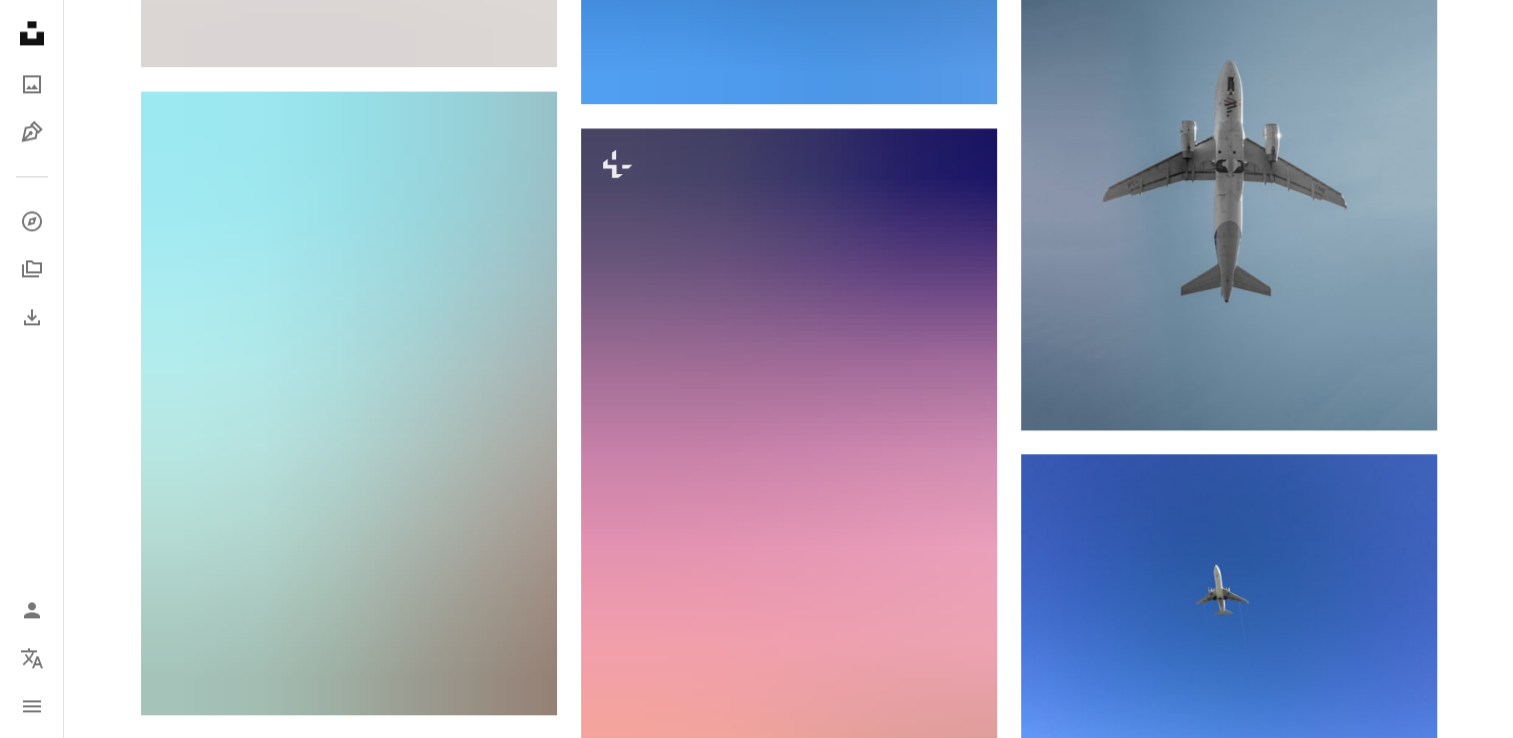 scroll, scrollTop: 4886, scrollLeft: 0, axis: vertical 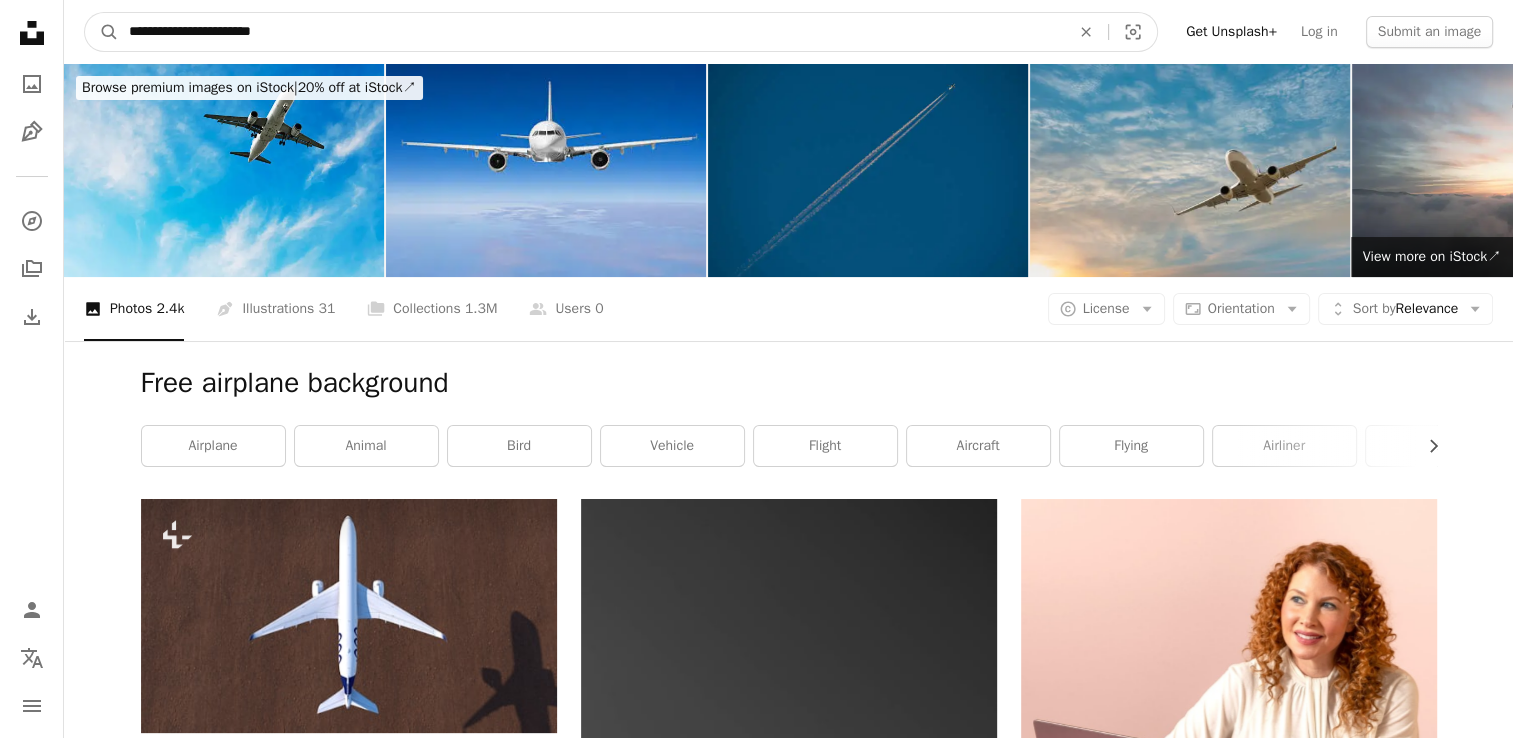 click on "**********" at bounding box center (591, 32) 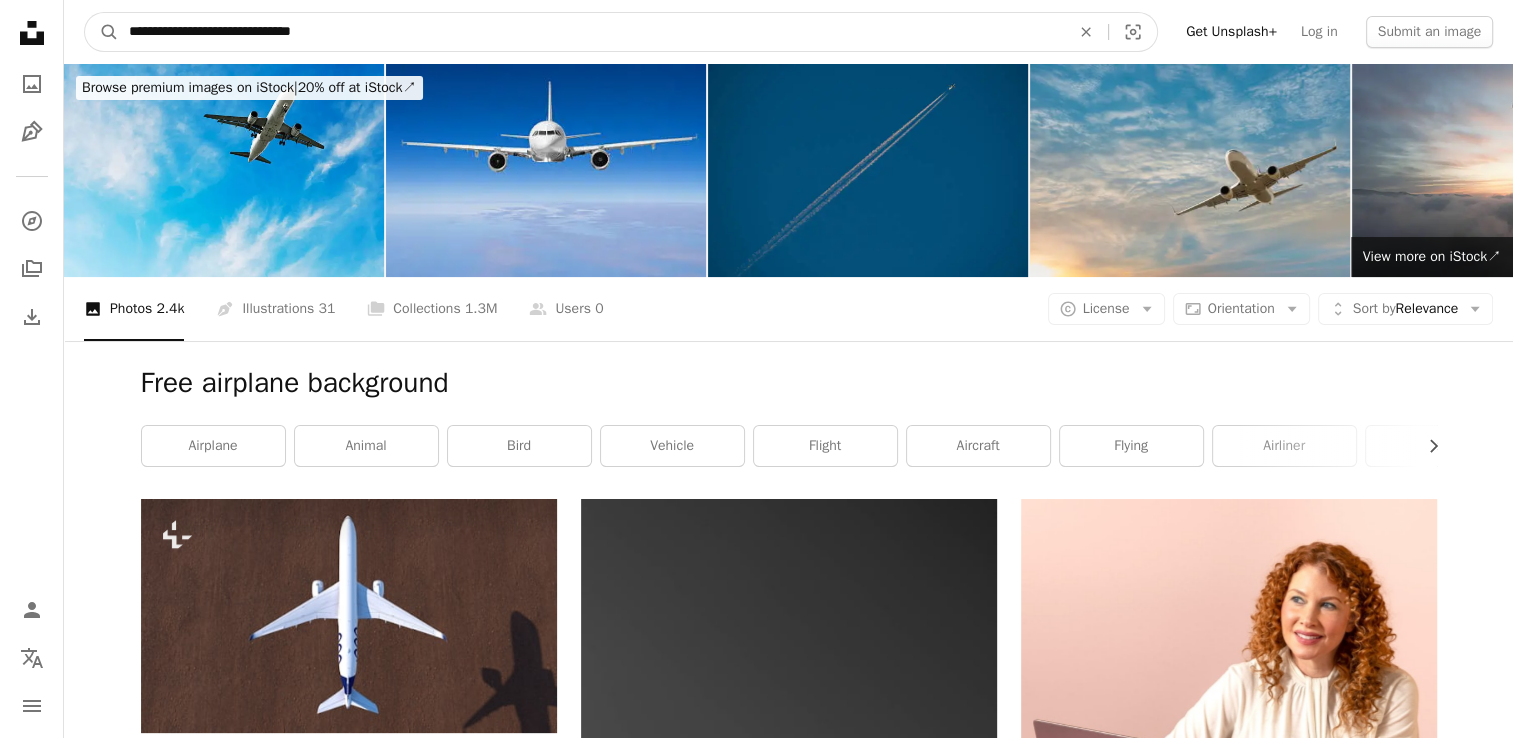 type on "**********" 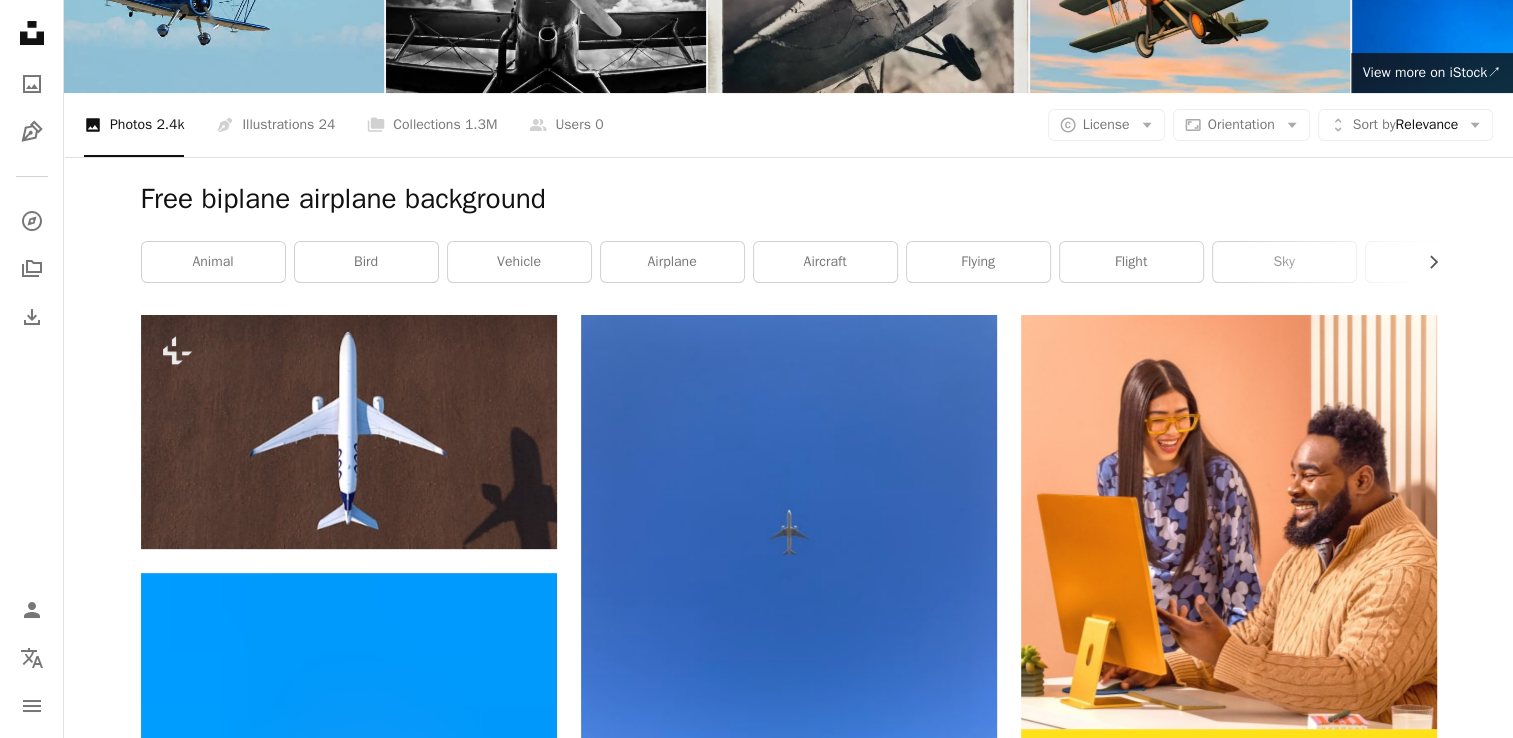 scroll, scrollTop: 0, scrollLeft: 0, axis: both 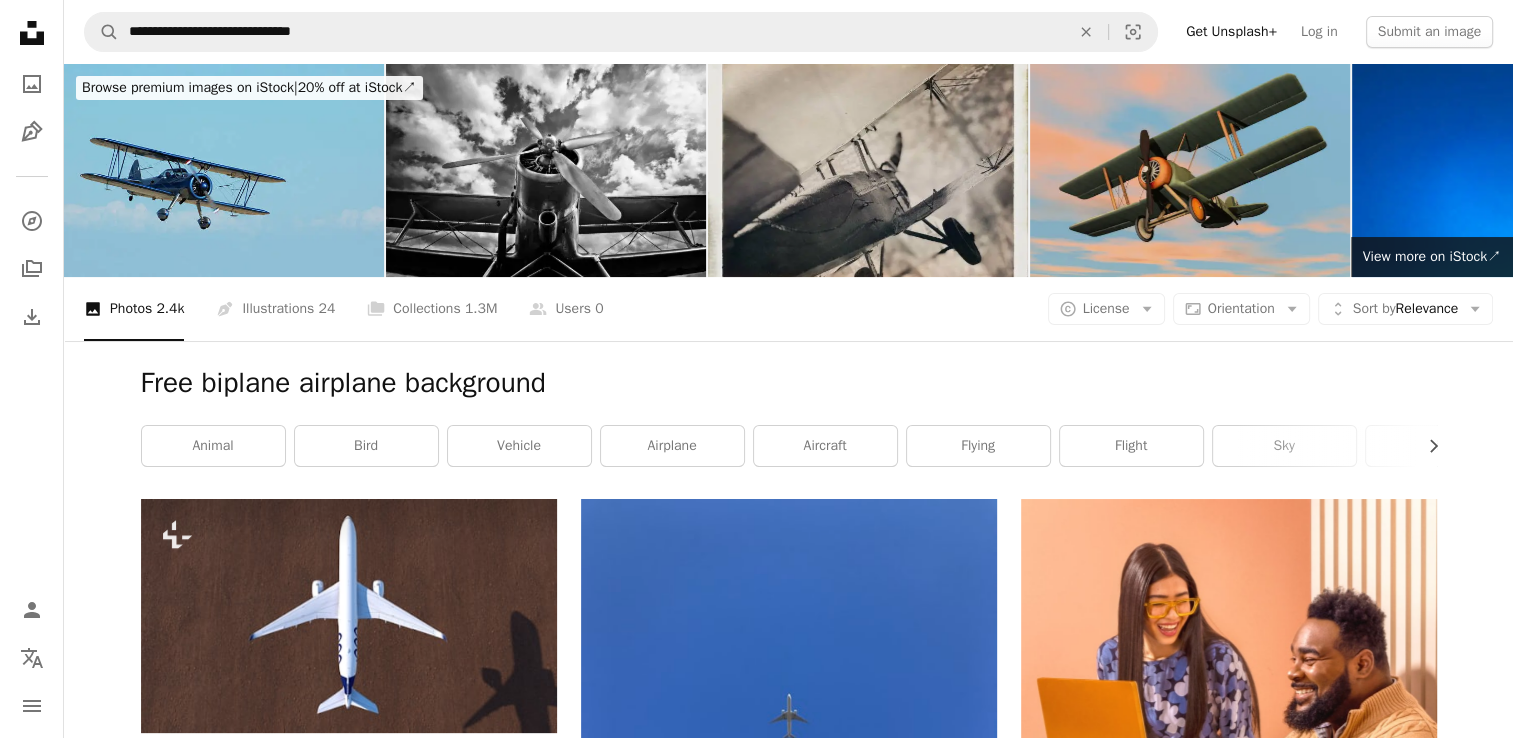 click at bounding box center [1190, 170] 